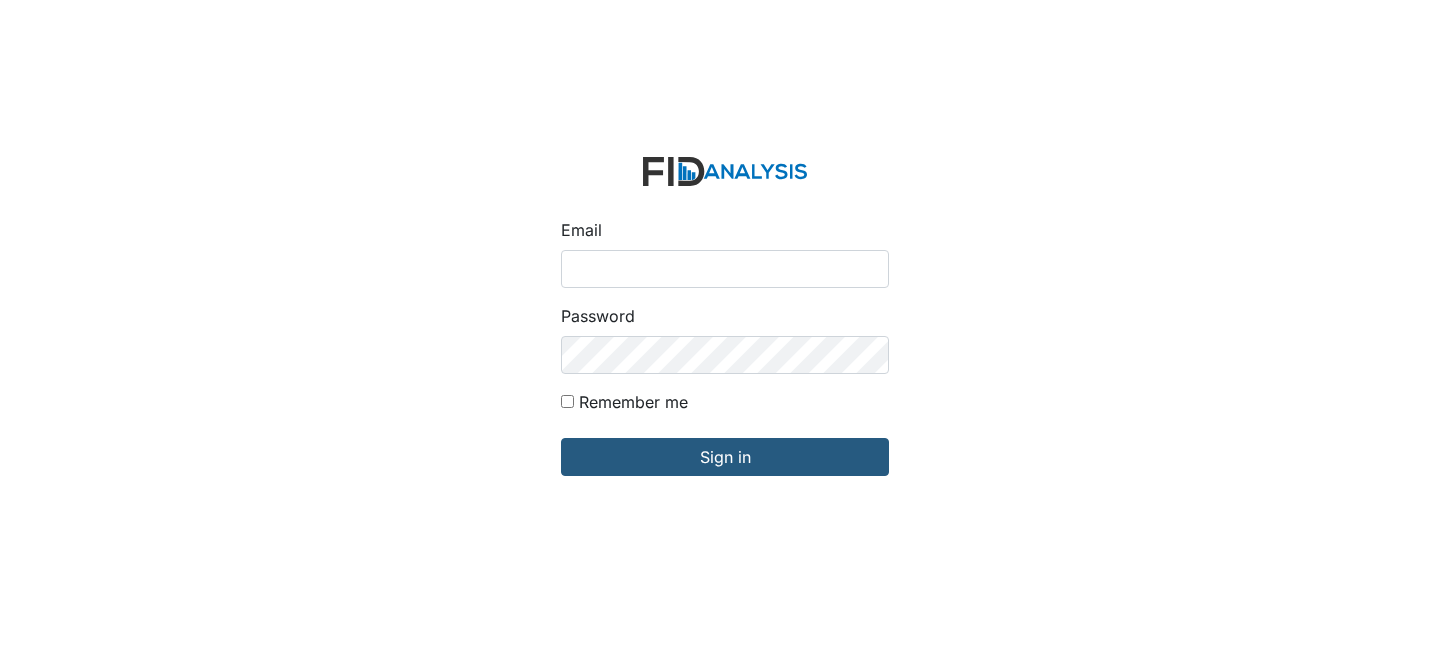 scroll, scrollTop: 0, scrollLeft: 0, axis: both 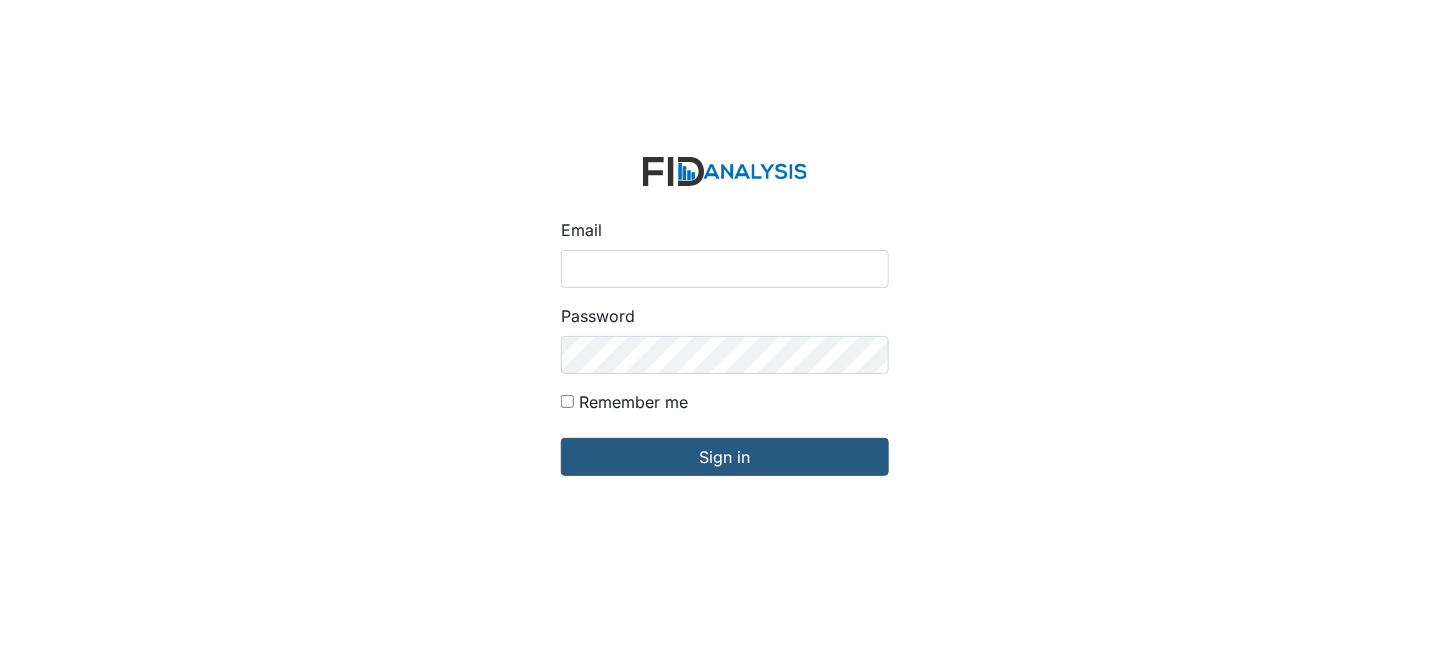click on "Email" at bounding box center [725, 269] 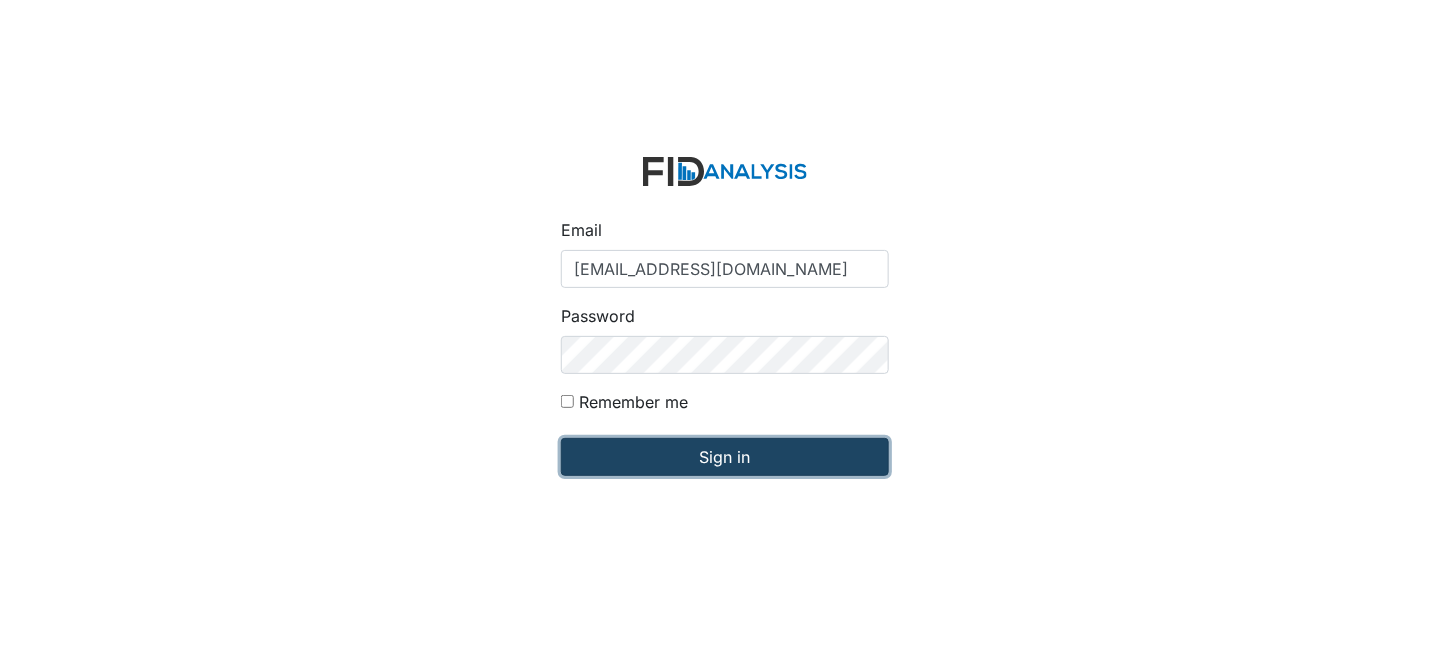 click on "Sign in" at bounding box center [725, 457] 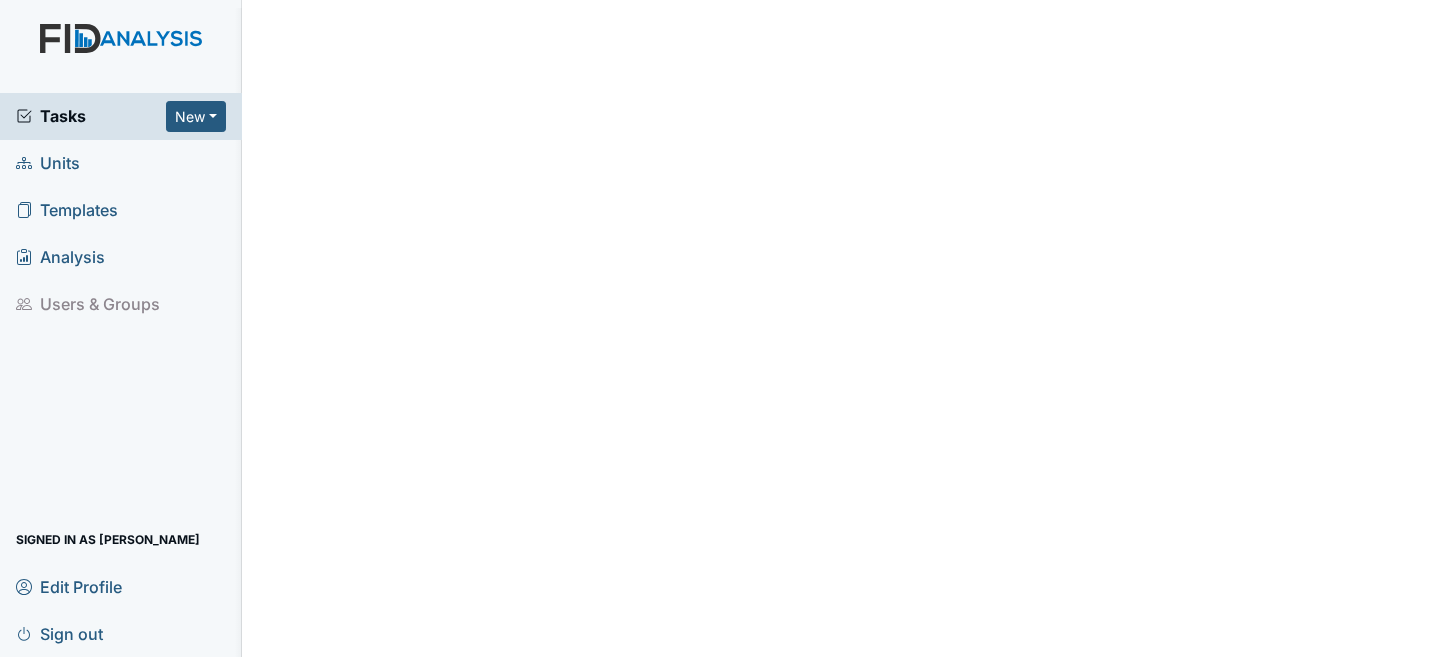 scroll, scrollTop: 0, scrollLeft: 0, axis: both 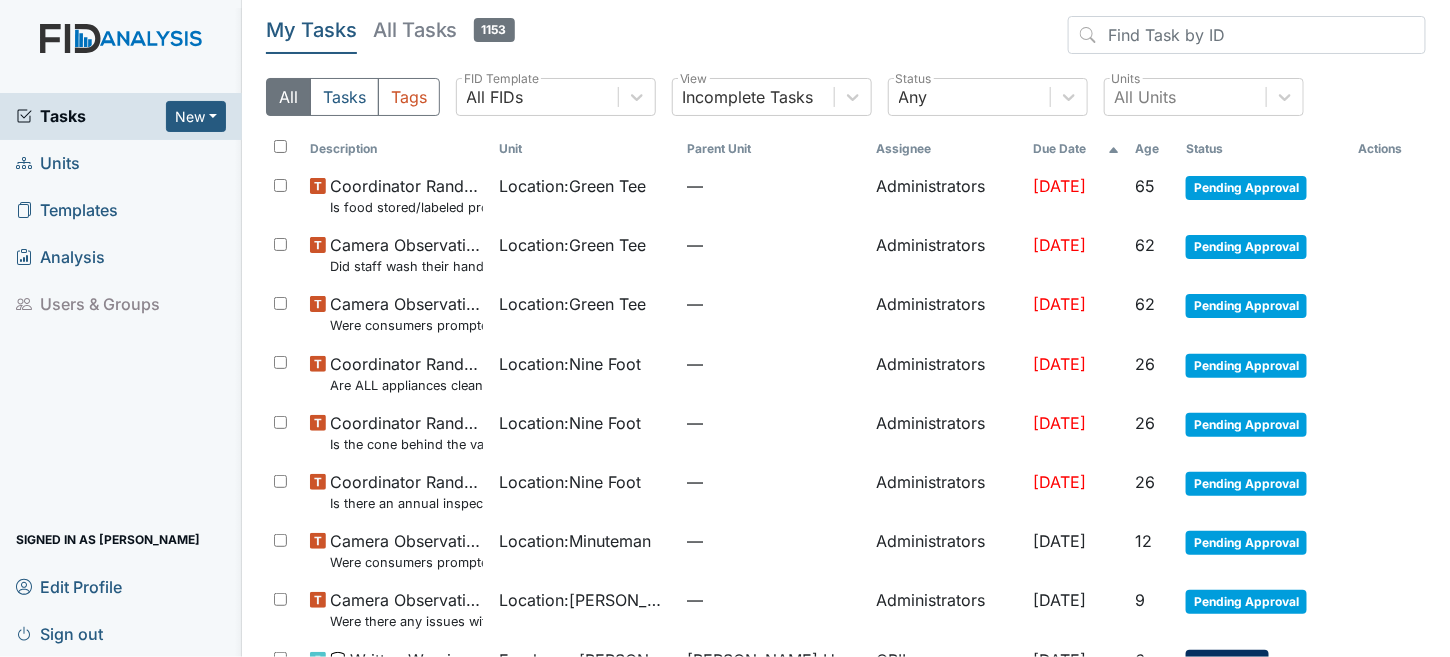 click on "Units" at bounding box center [48, 163] 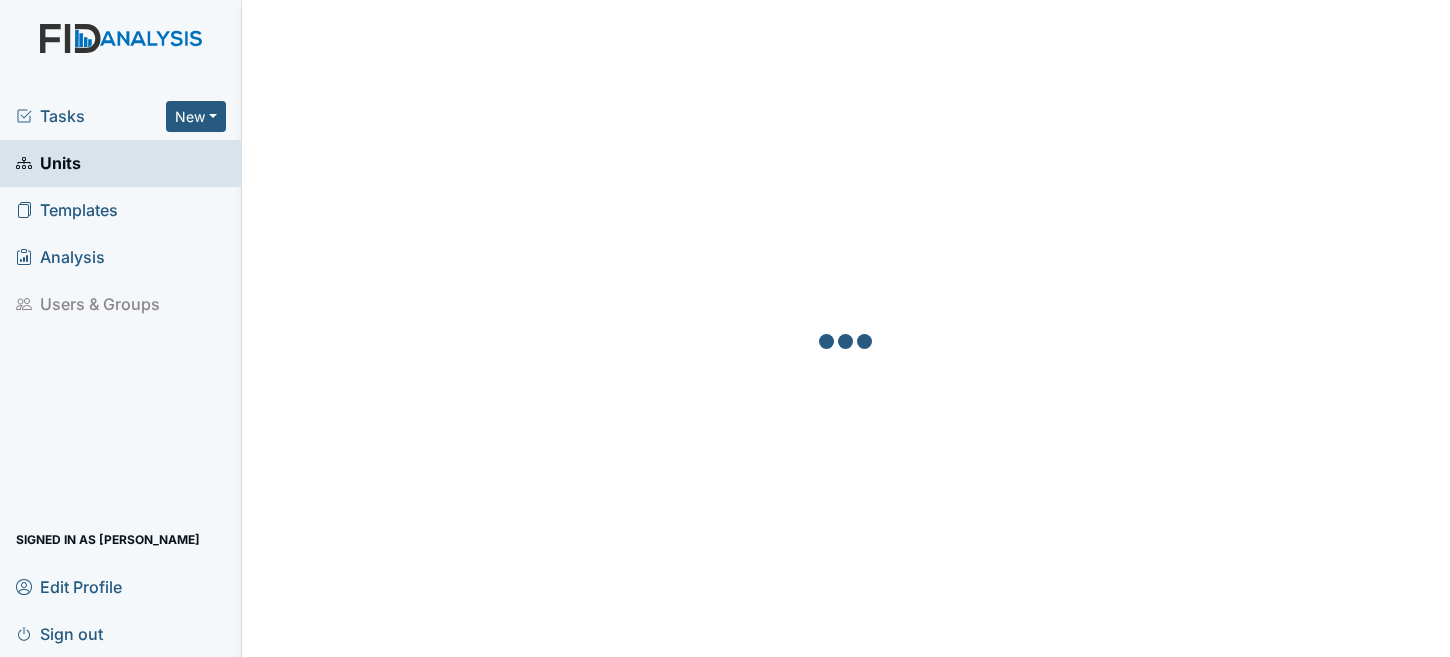 scroll, scrollTop: 0, scrollLeft: 0, axis: both 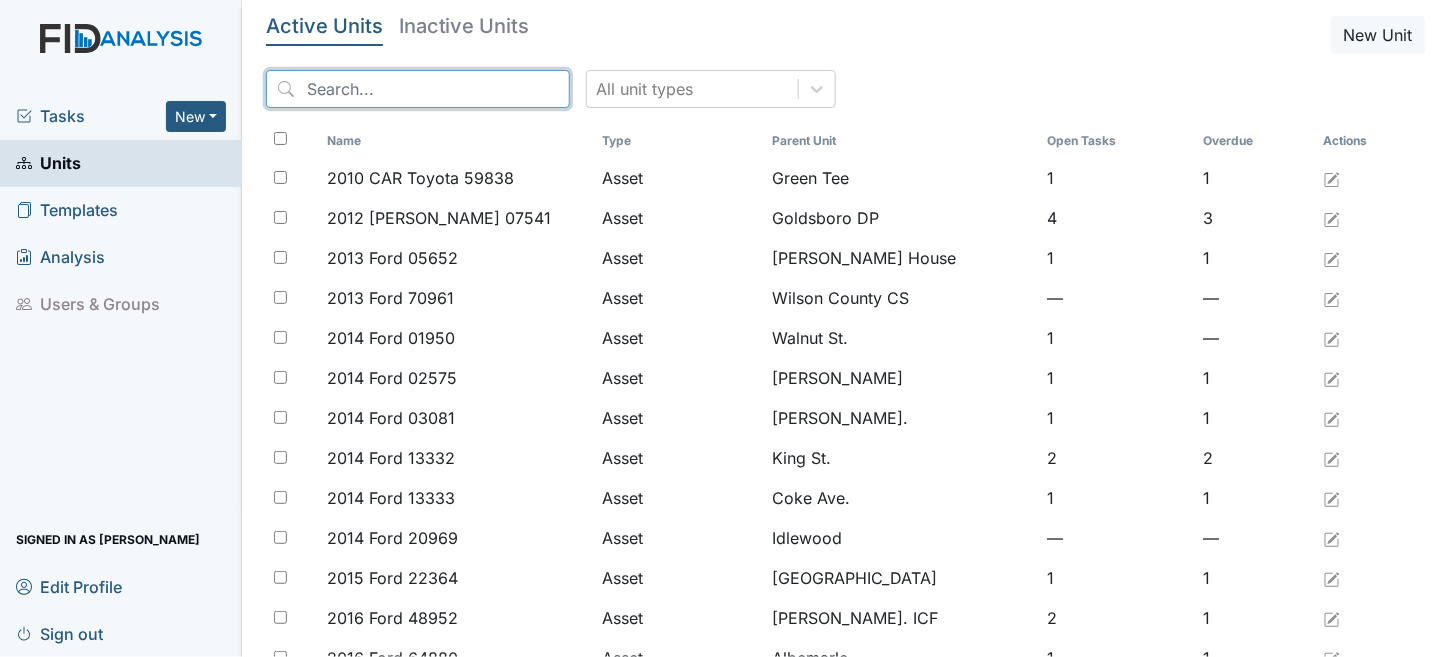 click at bounding box center [418, 89] 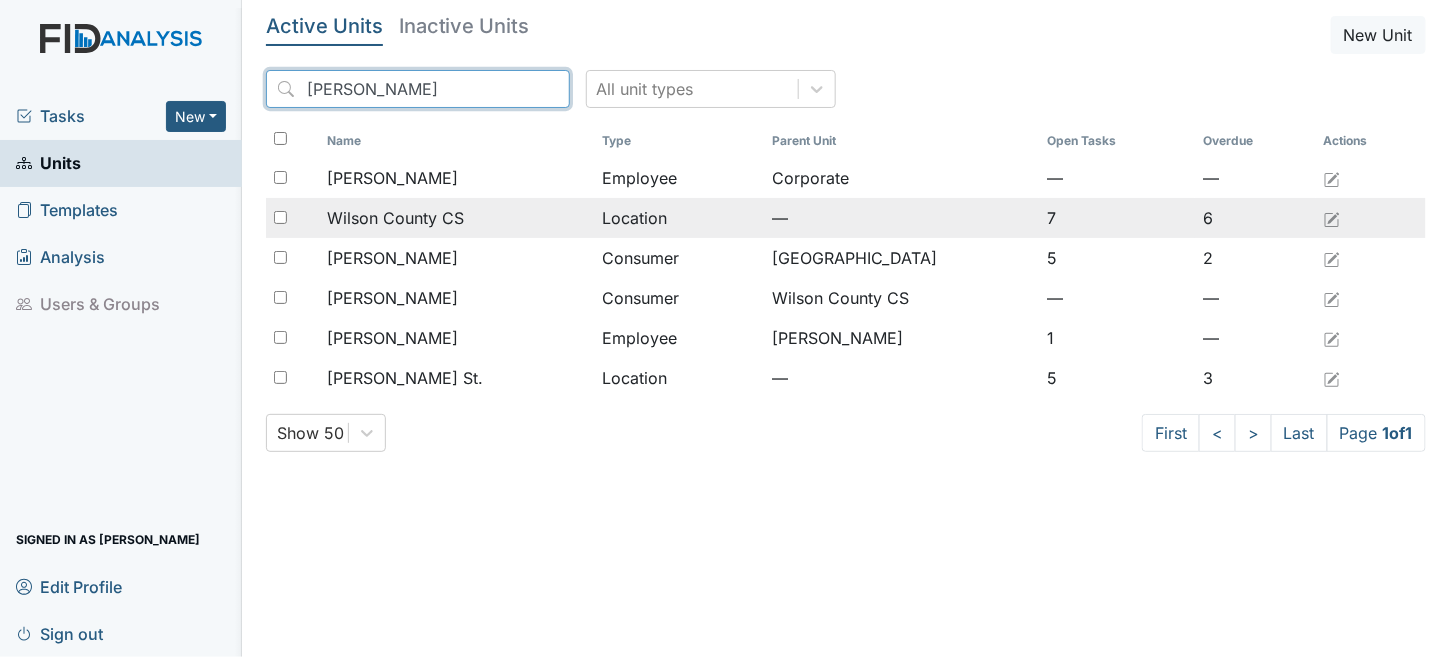 type on "wilson" 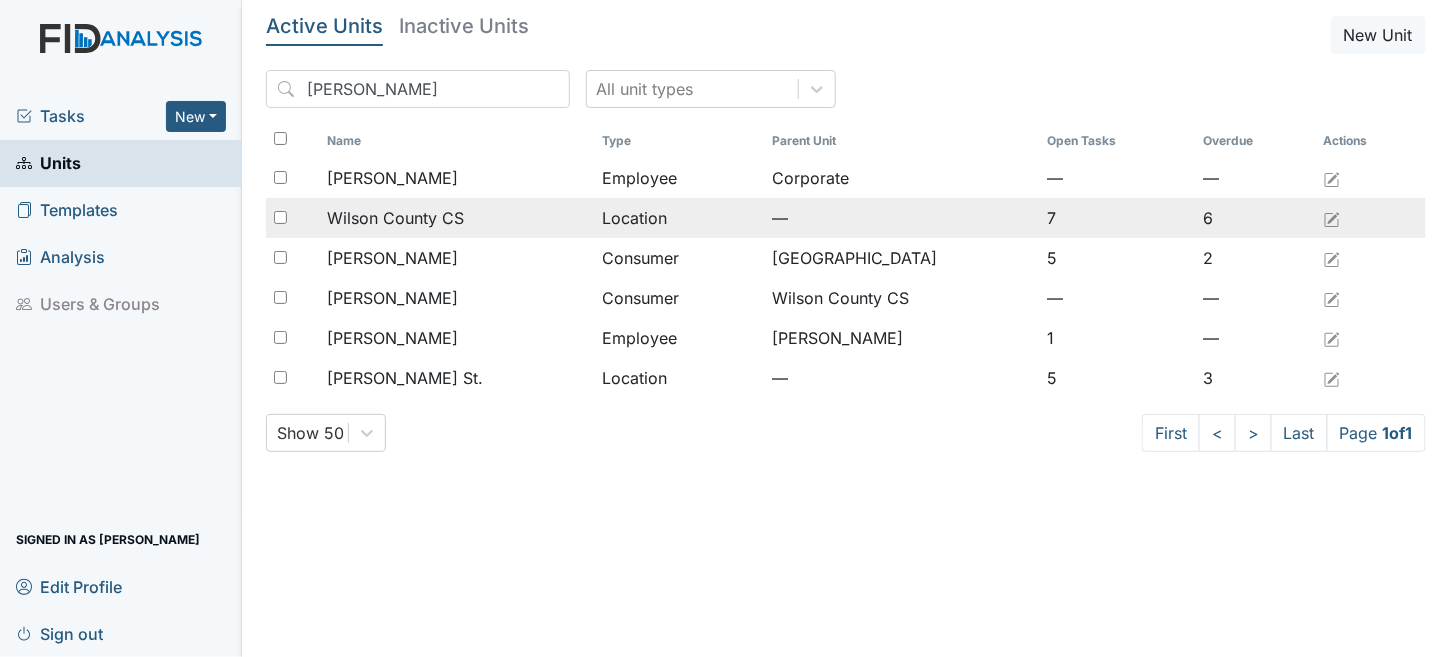click on "Wilson County CS" at bounding box center (395, 218) 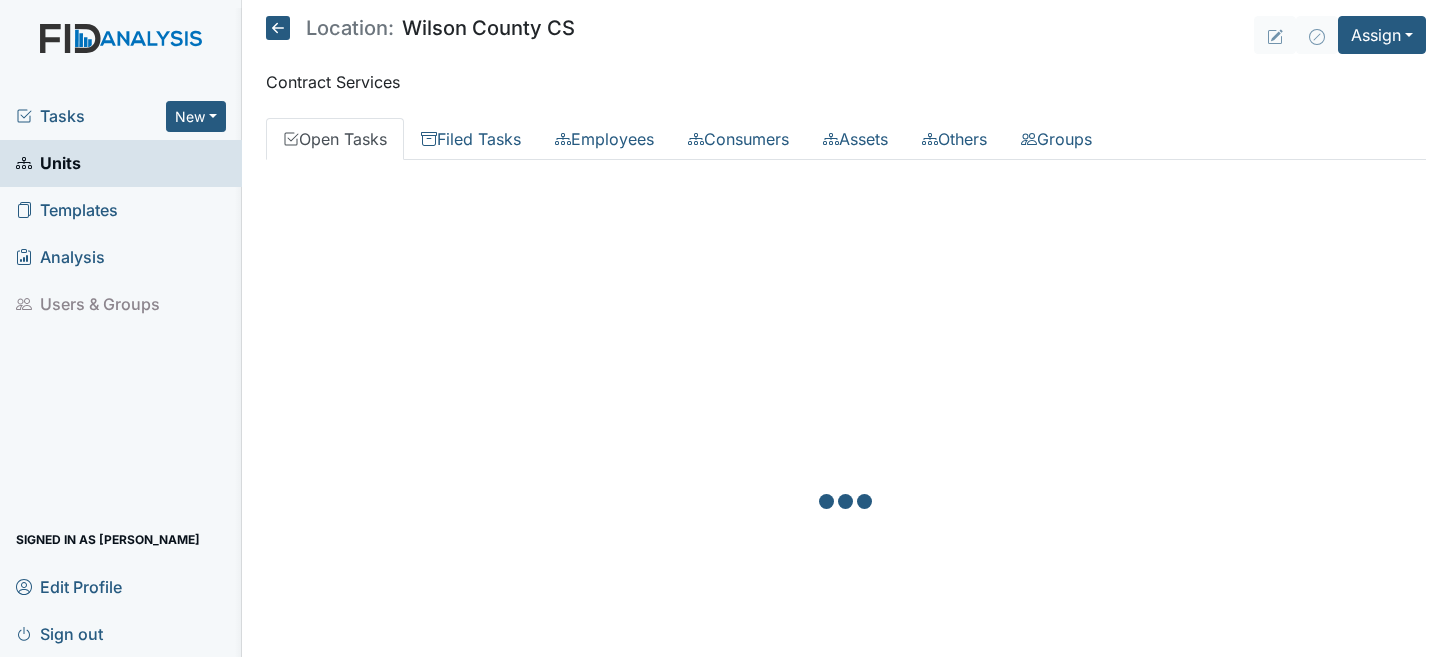 scroll, scrollTop: 0, scrollLeft: 0, axis: both 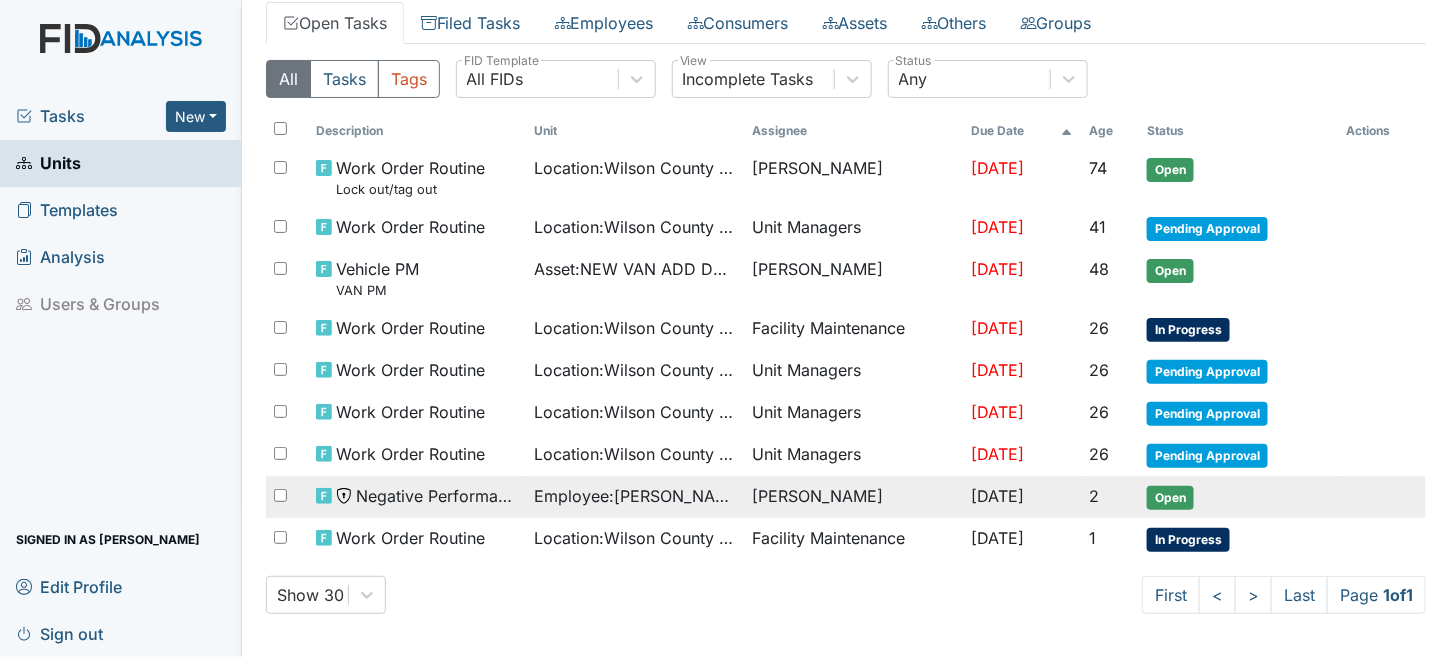 click on "Employee :  Wright, Arlette" at bounding box center [635, 496] 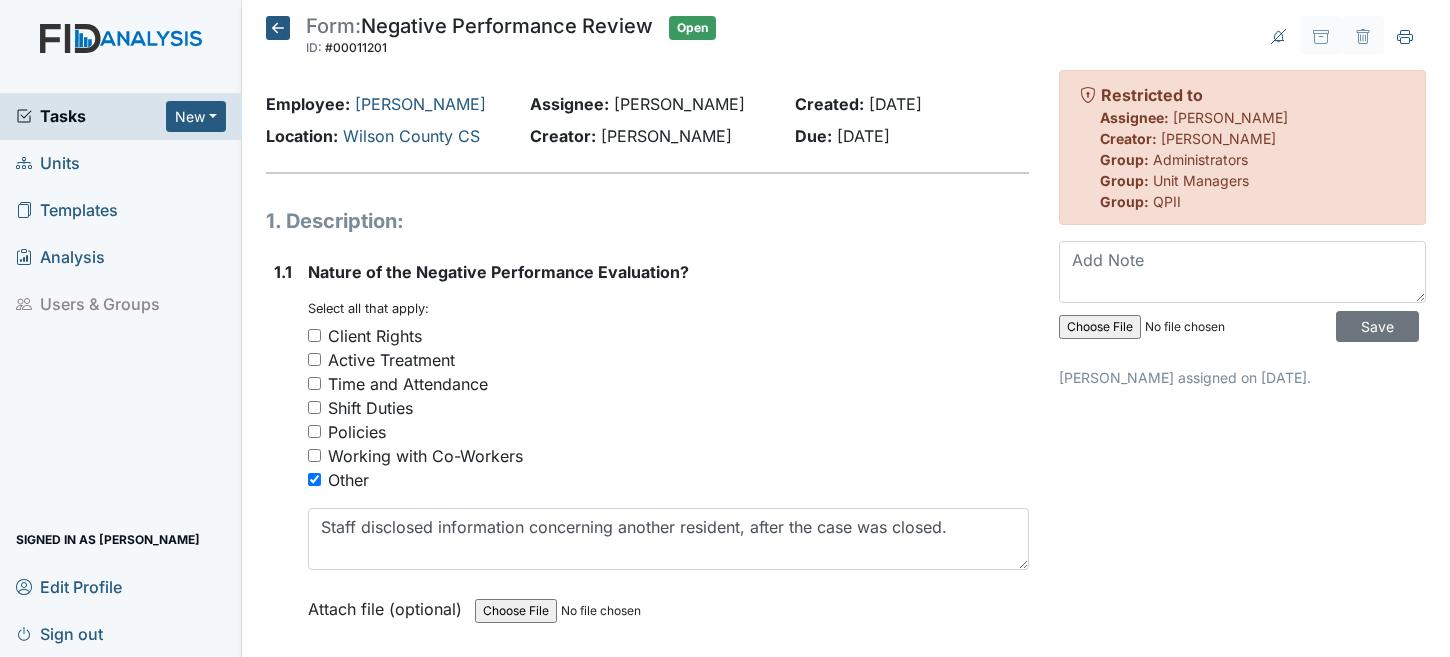 scroll, scrollTop: 0, scrollLeft: 0, axis: both 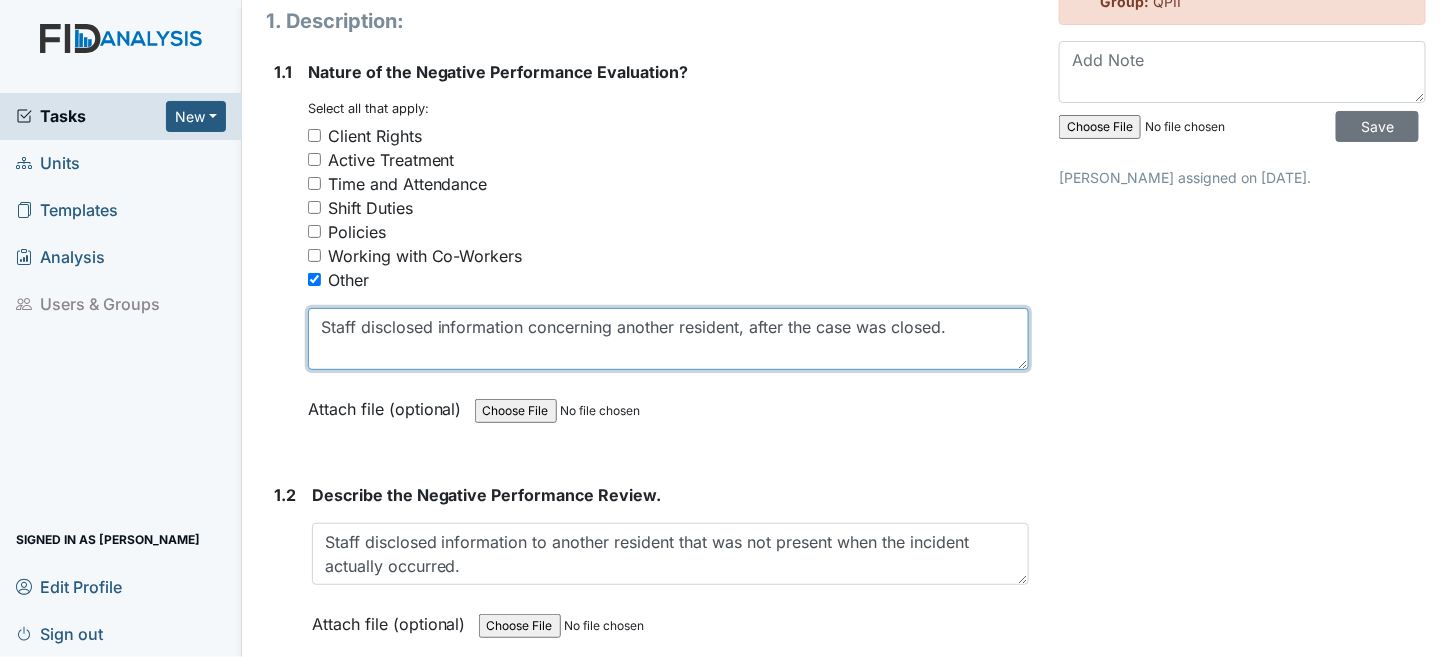 drag, startPoint x: 323, startPoint y: 330, endPoint x: 972, endPoint y: 319, distance: 649.0932 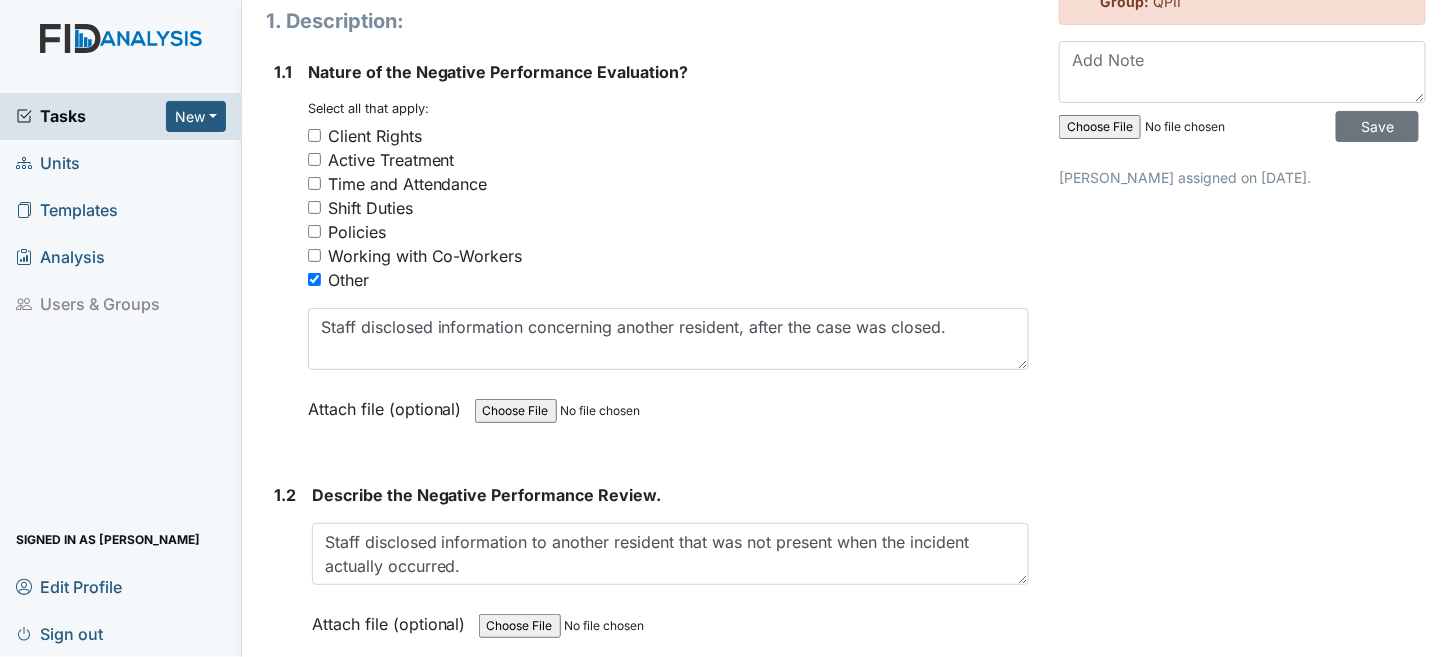 click on "Archive Task
×
Are you sure you want to archive this task? It will appear as incomplete on reports.
Archive
Delete Task
×
Are you sure you want to delete this task?
Delete
Restricted to
Assignee:
Linda Roberson
Creator:
Linda Roberson
Group:
Administrators
Group:
Unit Managers
Group:
QPII
Save
Linda Roberson assigned on Jul 18, 2025." at bounding box center [1242, 379] 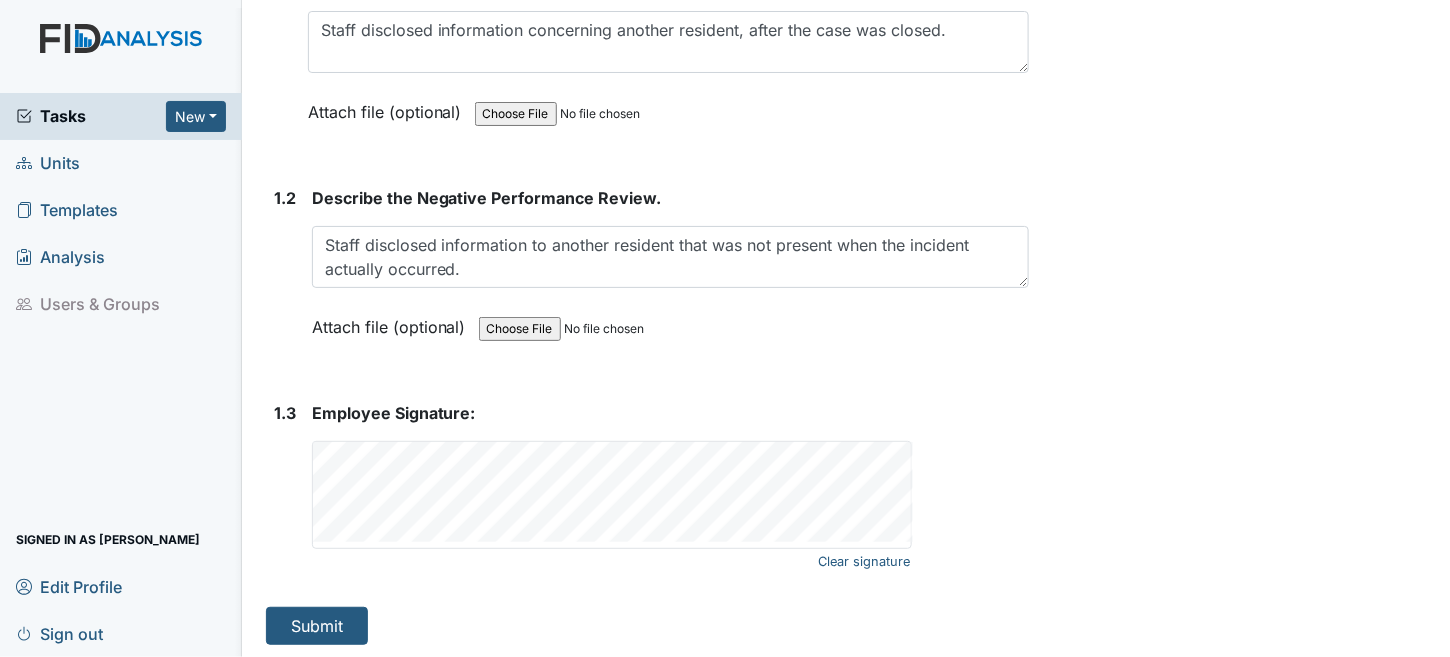 scroll, scrollTop: 0, scrollLeft: 0, axis: both 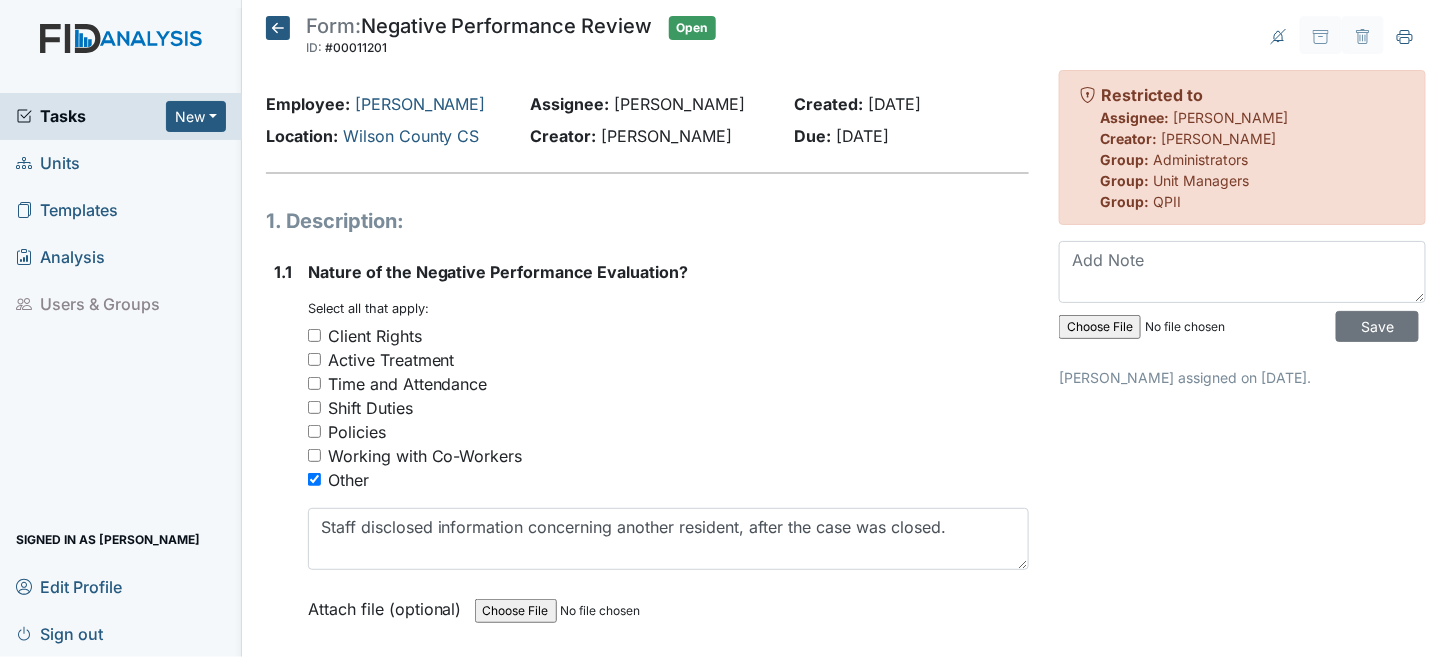click on "Form:
Negative Performance Review
ID:
#00011201
Open
Autosaving...
Employee:
Wright, Arlette
Location:
Wilson County CS
Assignee:
Linda Roberson
Creator:
Linda Roberson
Created:
Jul 18, 2025
Due:
Aug 1, 2025
1. Description:
1.1
Nature of the Negative Performance Evaluation?
You must select one or more of the below options.
Select all that apply:
Client Rights
Active Treatment
Time and Attendance
Shift Duties
Policies
Working with Co-Workers
Other
Staff disclosed information concerning another resident, after the case was closed.
Attach file (optional)
You can upload .pdf, .txt, .jpg, .jpeg, .png, .csv, .xls, or .doc files under 100MB.
1.2
Describe the Negative Performance Review.
This field is required." at bounding box center (648, 579) 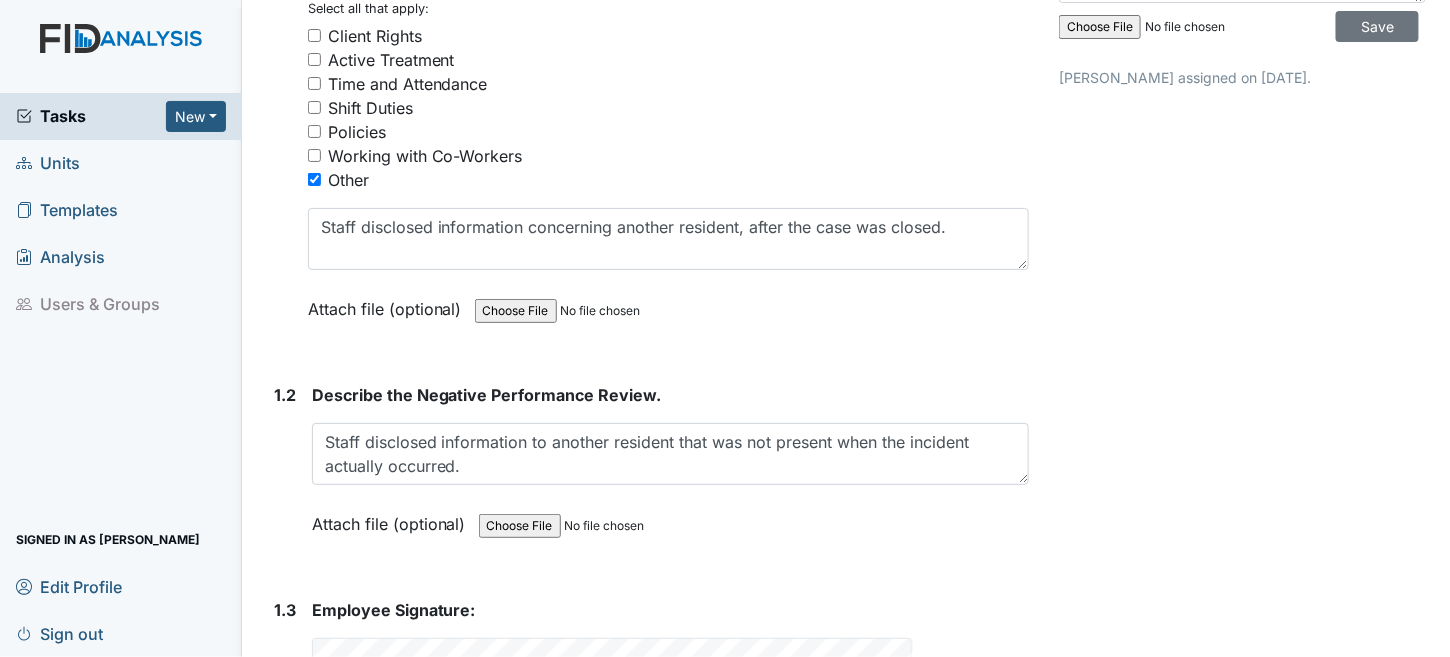 scroll, scrollTop: 0, scrollLeft: 0, axis: both 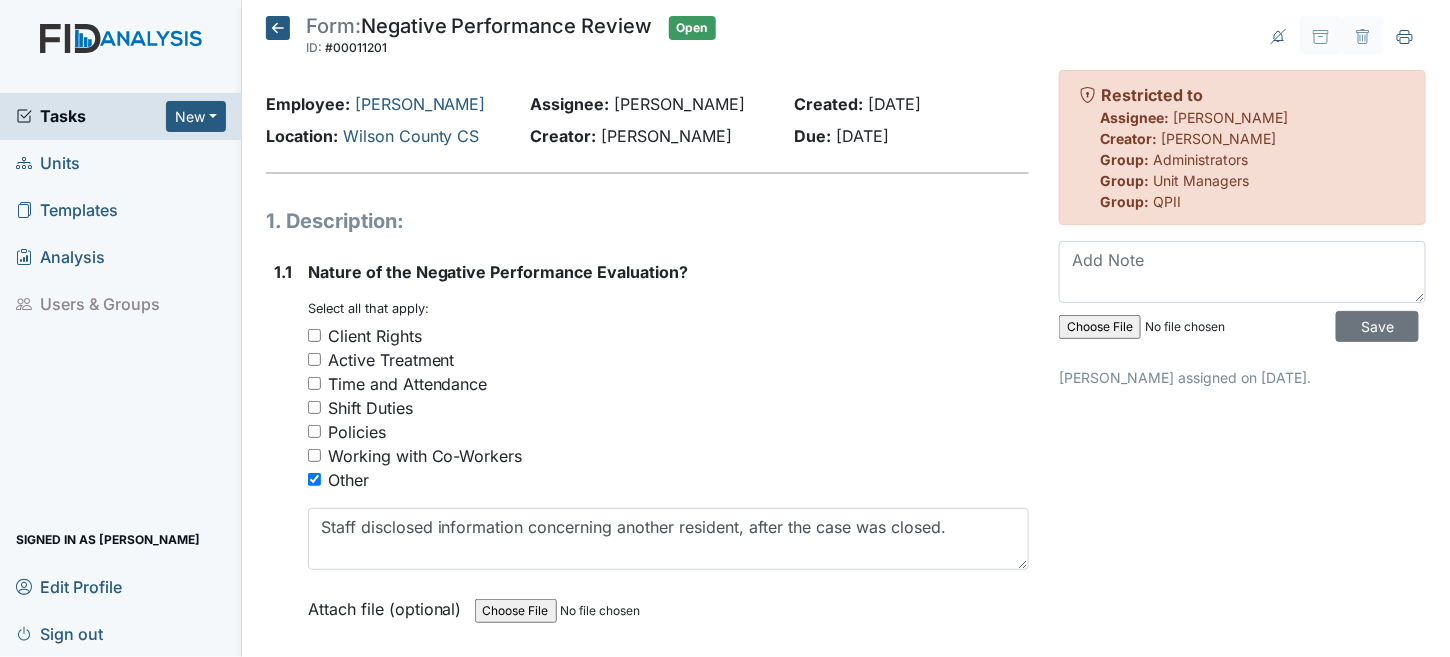 click 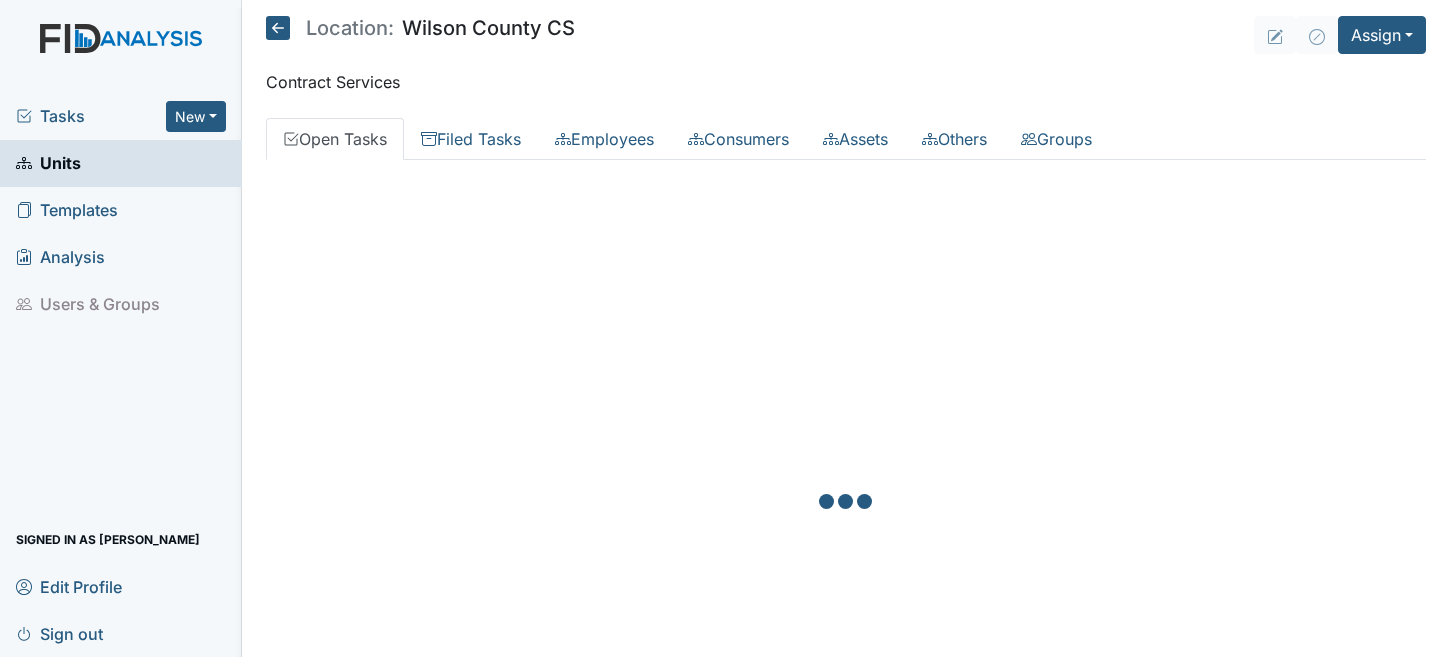 scroll, scrollTop: 0, scrollLeft: 0, axis: both 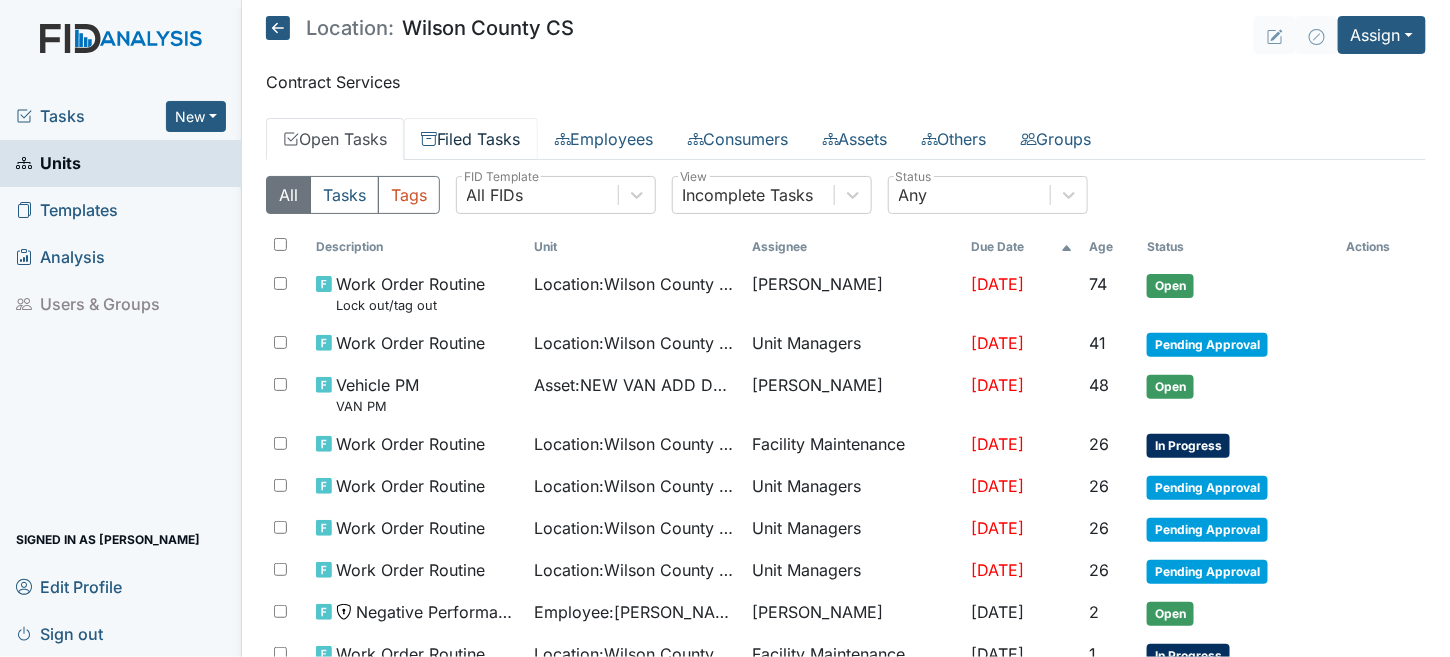 click on "Filed Tasks" at bounding box center (471, 139) 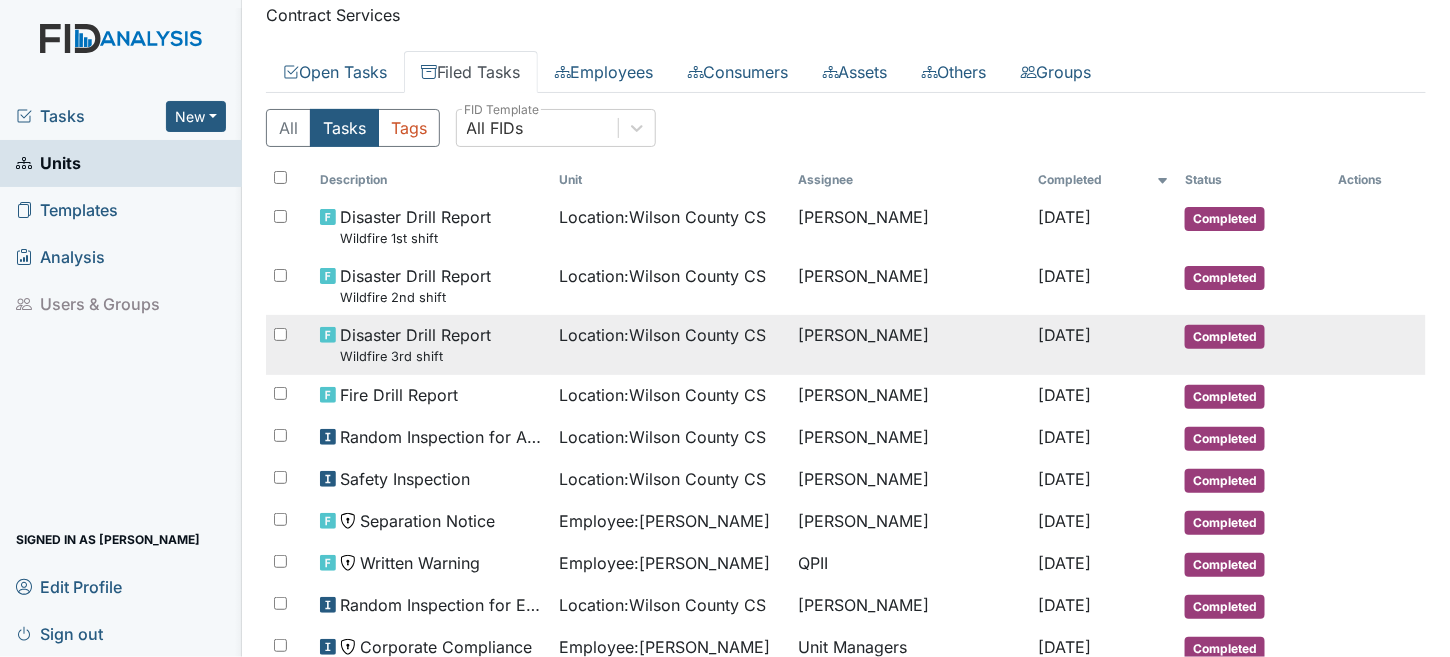 scroll, scrollTop: 0, scrollLeft: 0, axis: both 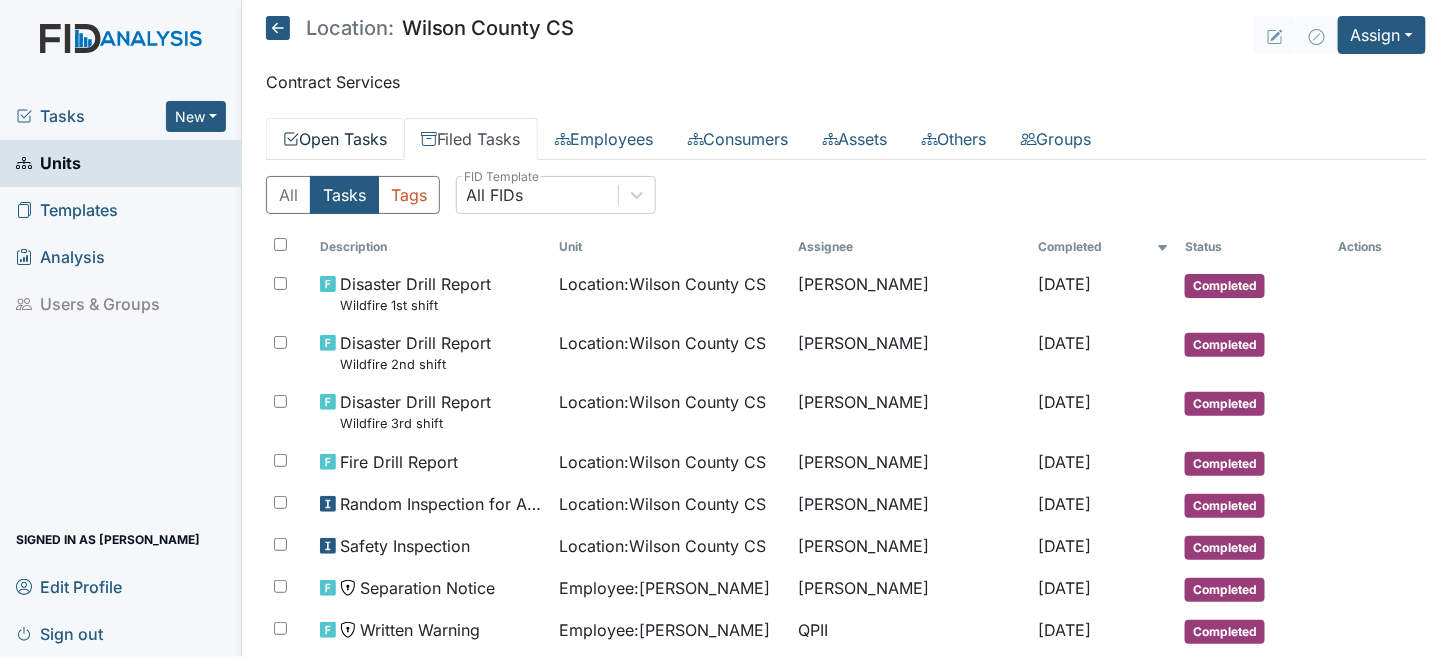 click on "Open Tasks" at bounding box center [335, 139] 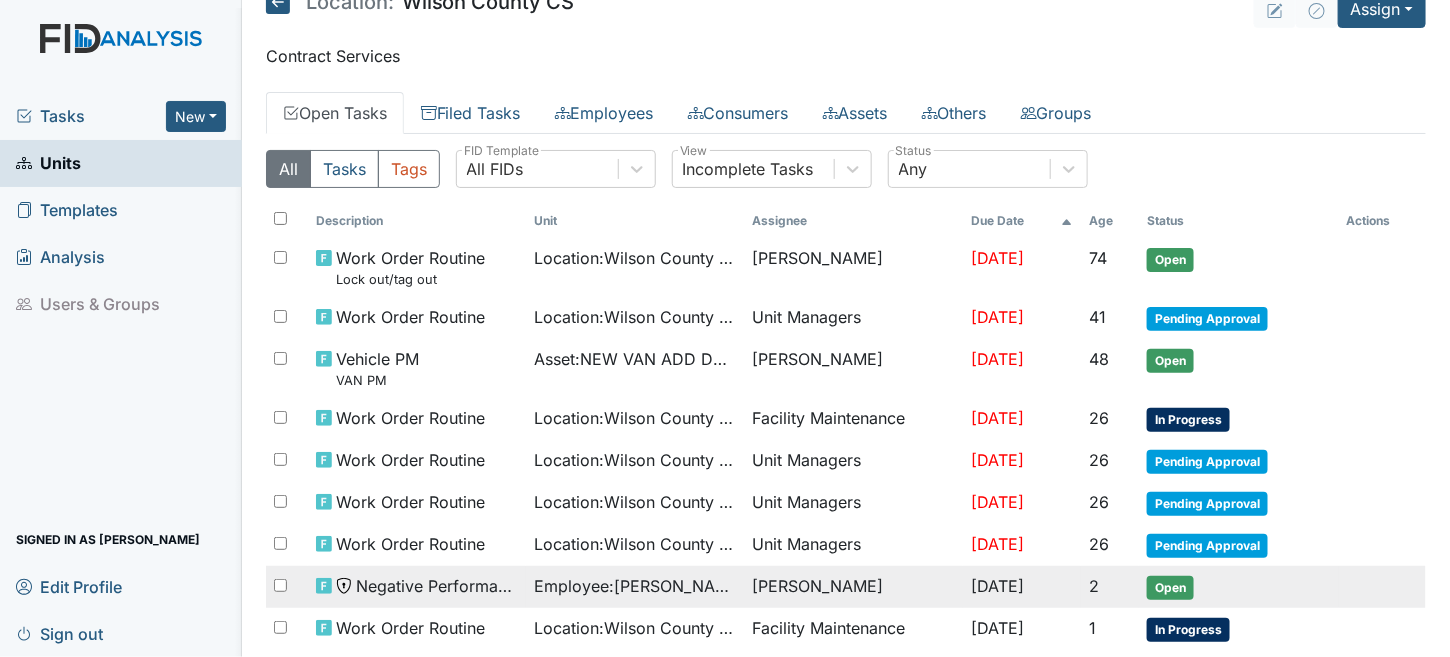 scroll, scrollTop: 0, scrollLeft: 0, axis: both 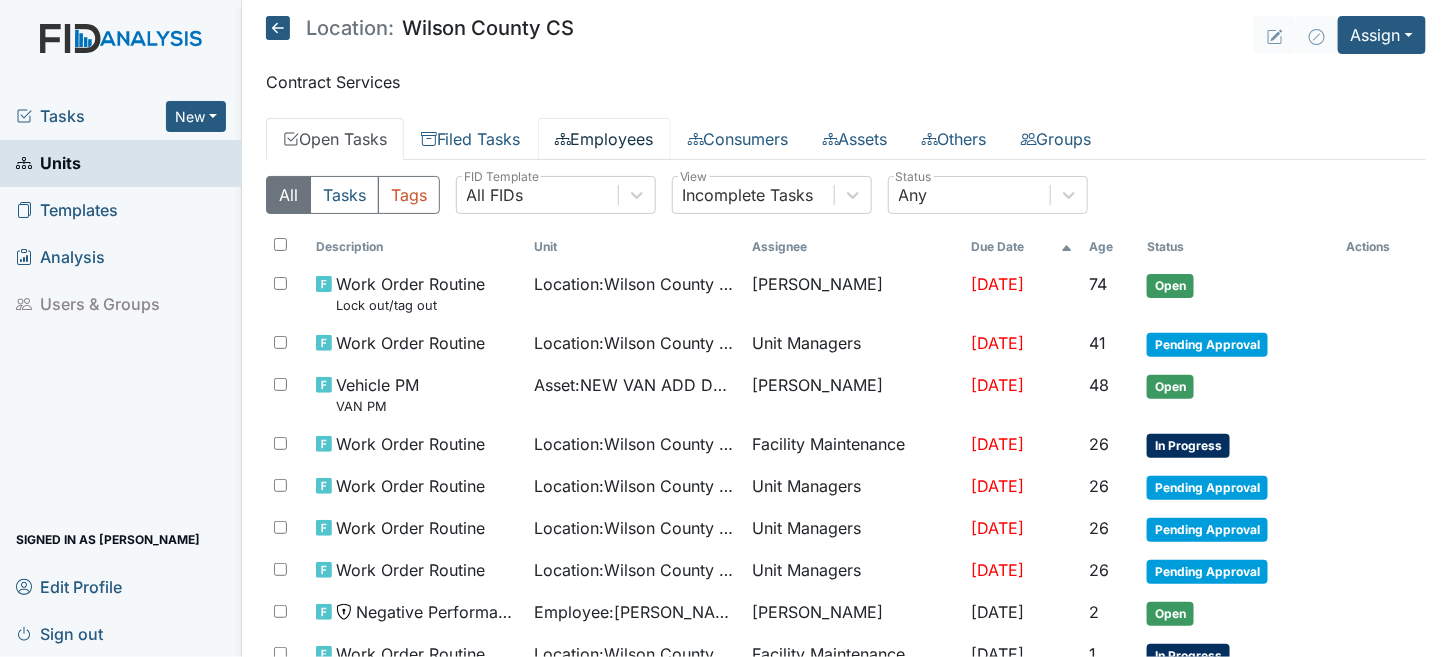click on "Employees" at bounding box center [604, 139] 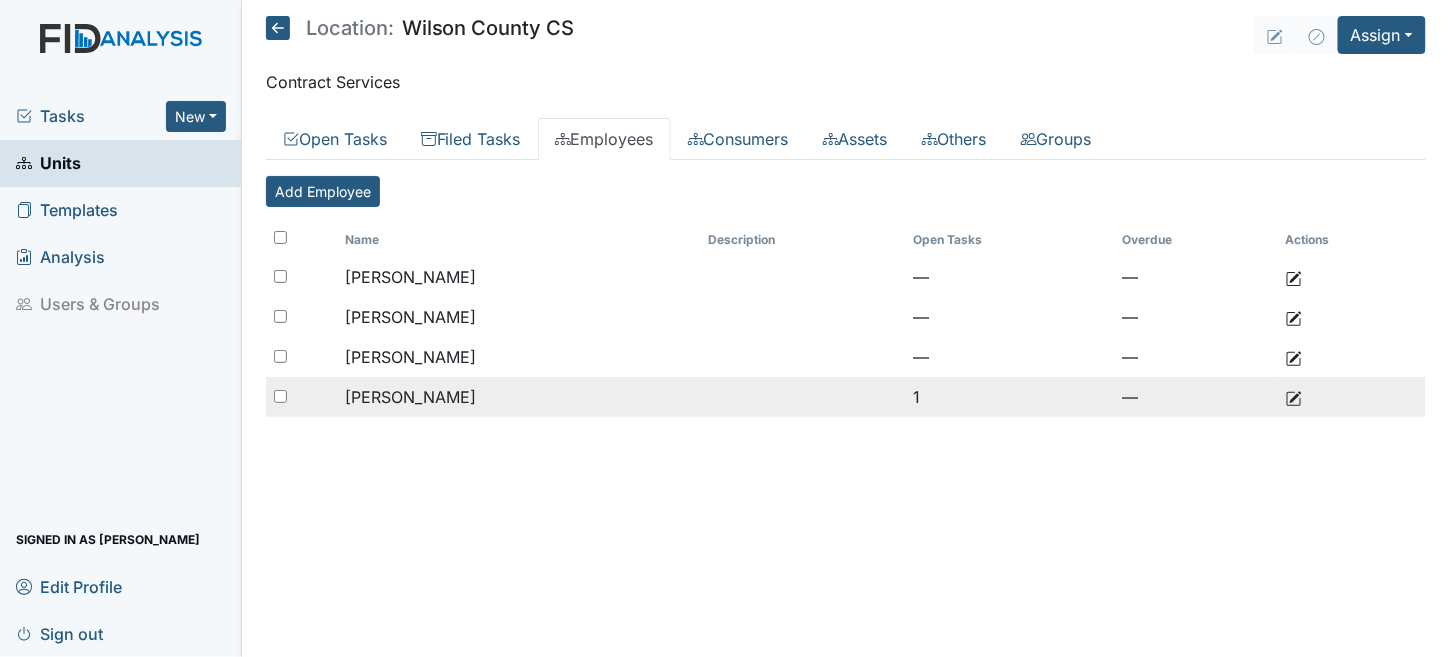 click on "[PERSON_NAME]" at bounding box center (518, 397) 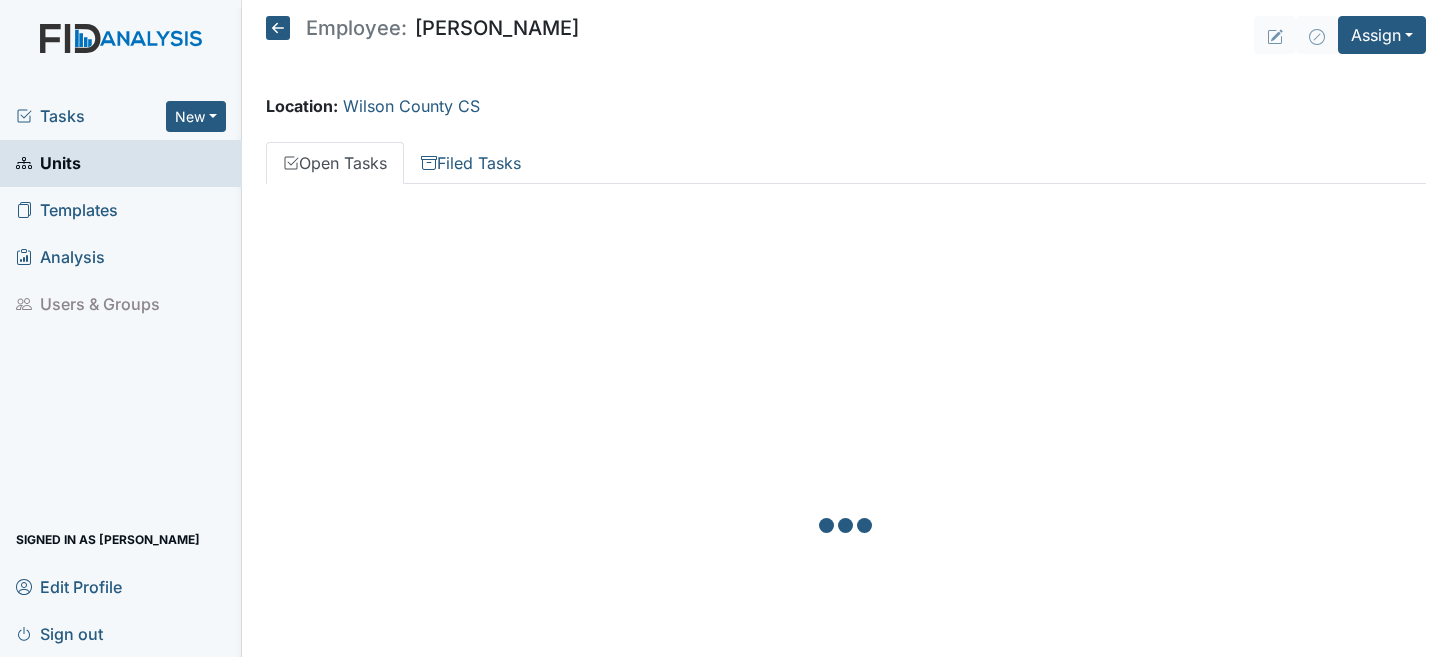 scroll, scrollTop: 0, scrollLeft: 0, axis: both 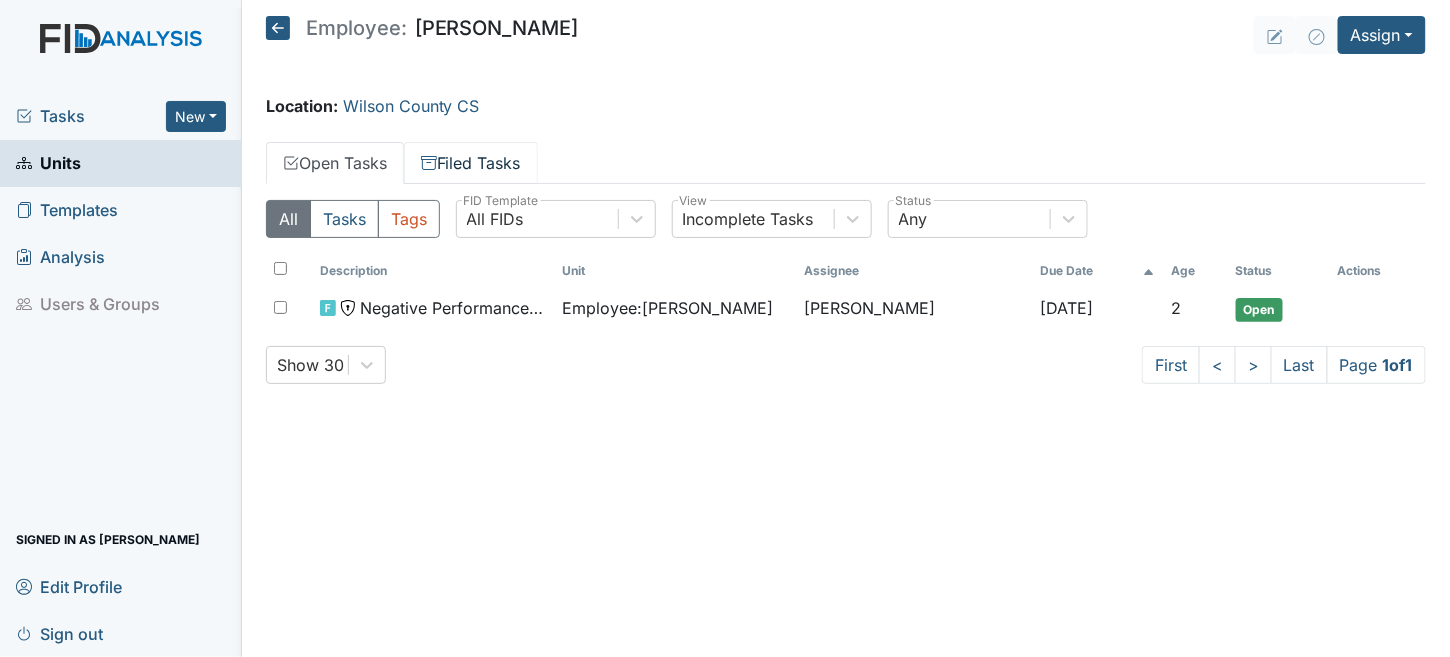 click on "Filed Tasks" at bounding box center (471, 163) 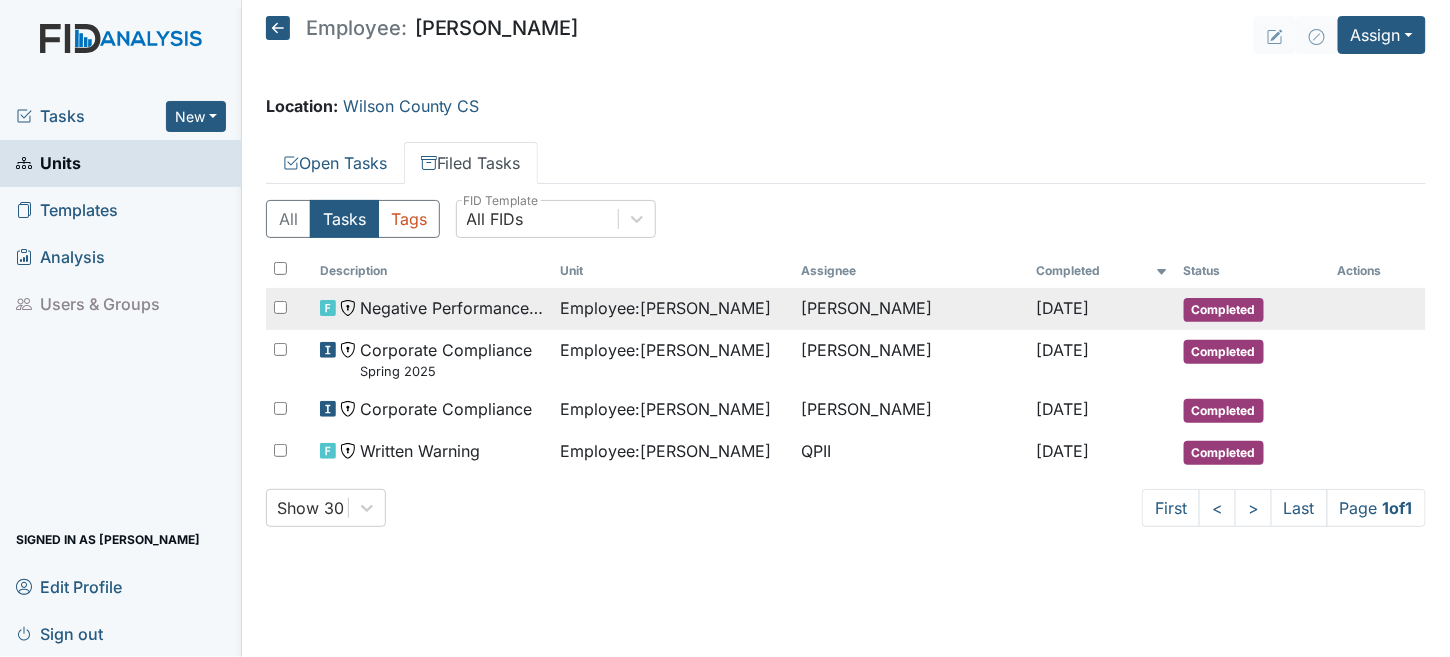 click on "Employee :  Wright, Arlette" at bounding box center (666, 308) 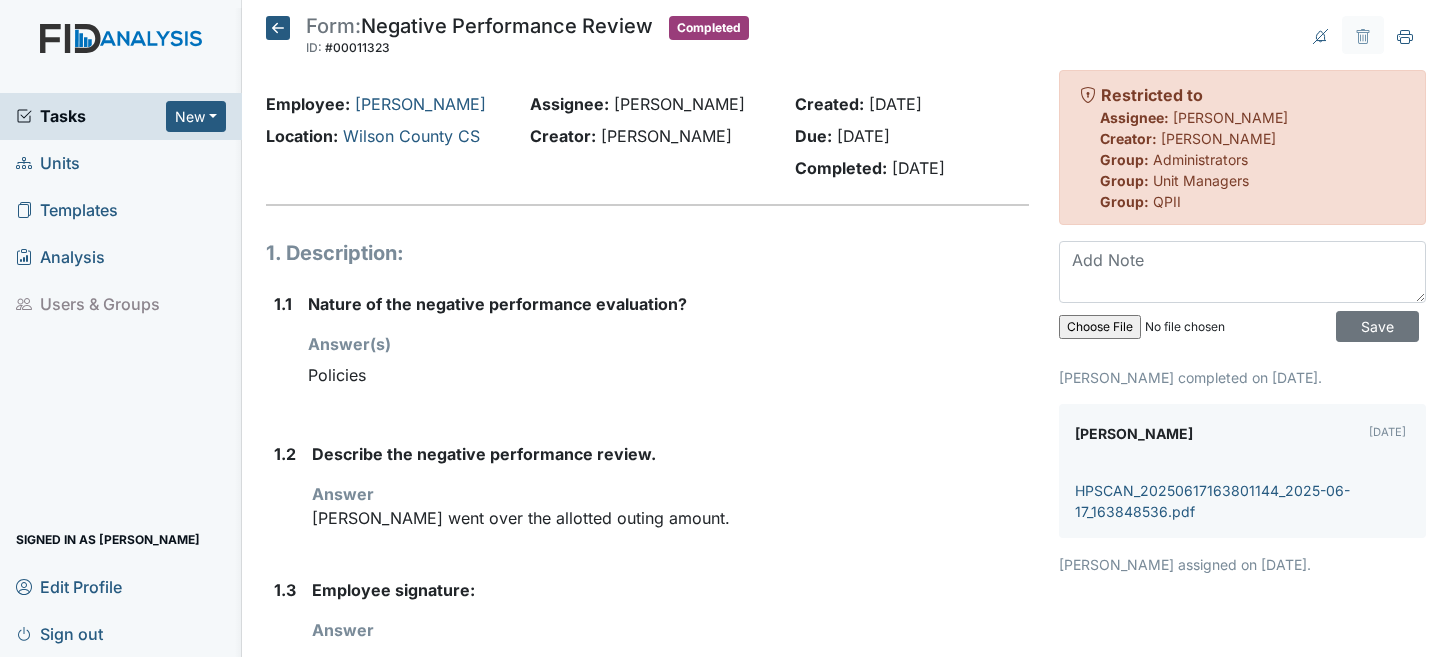 scroll, scrollTop: 0, scrollLeft: 0, axis: both 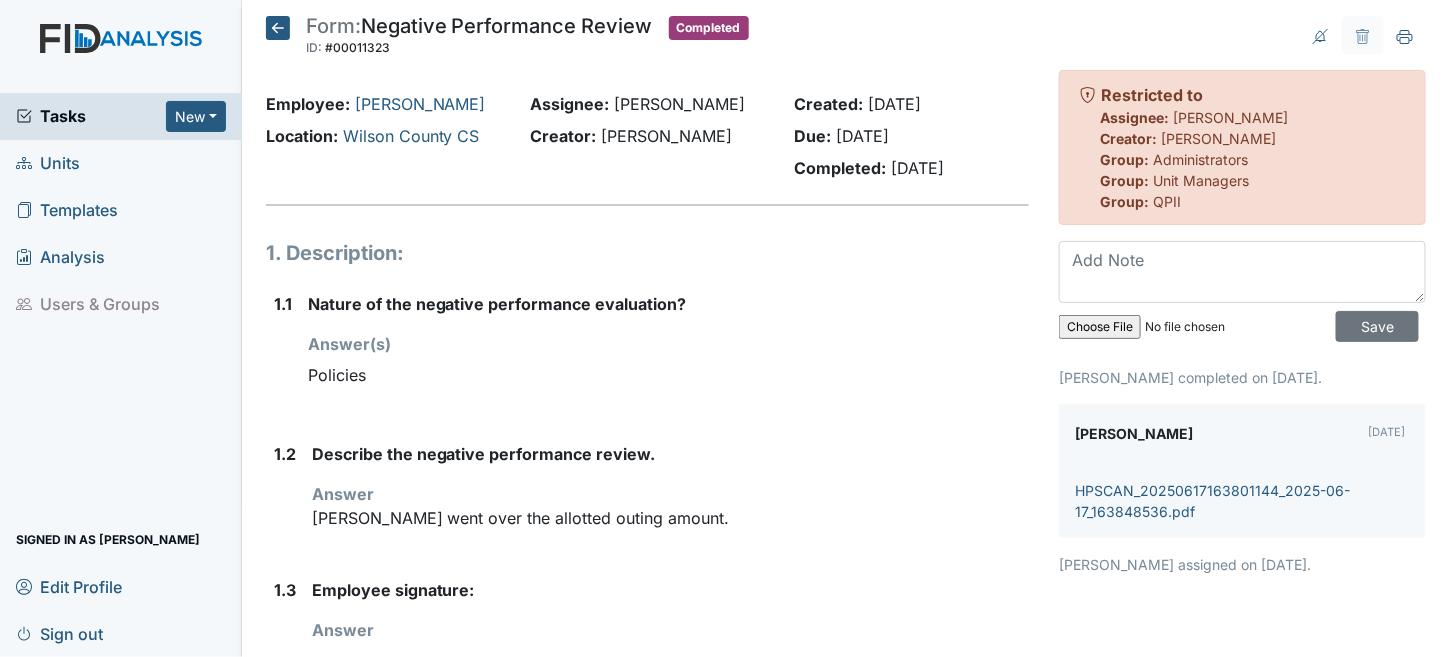 click 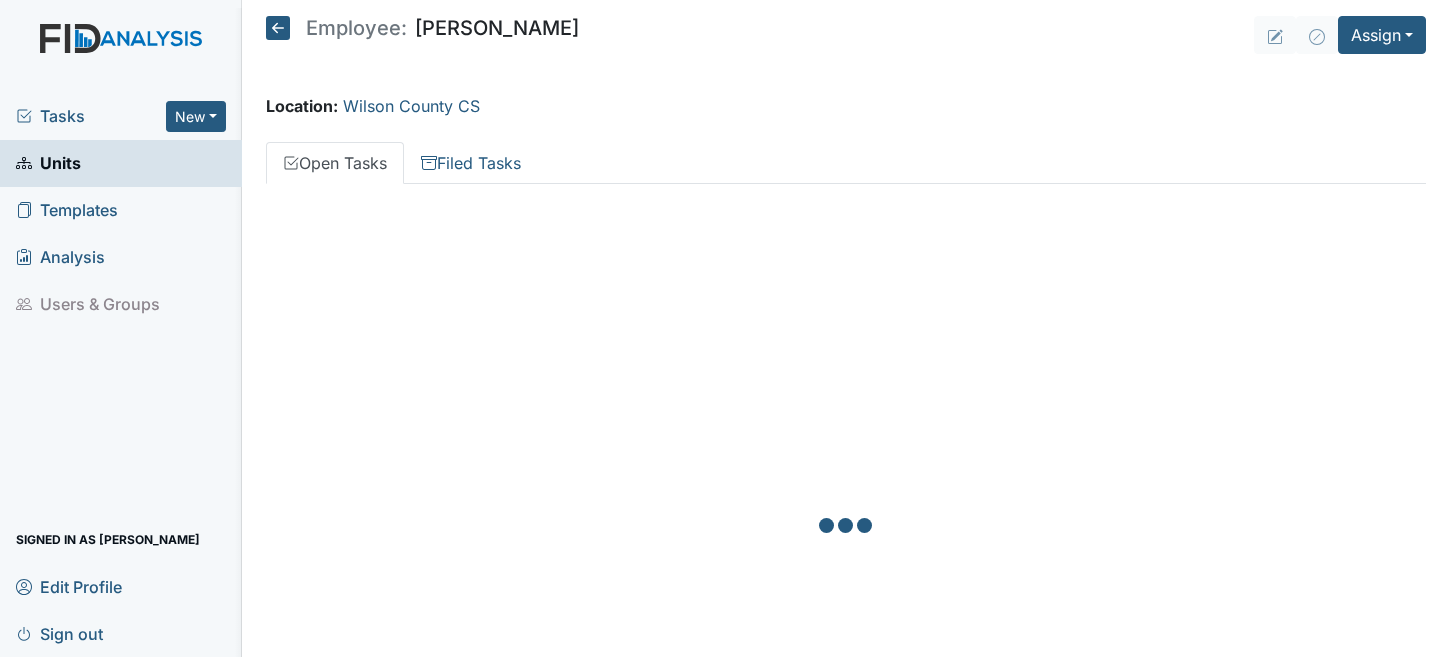 scroll, scrollTop: 0, scrollLeft: 0, axis: both 